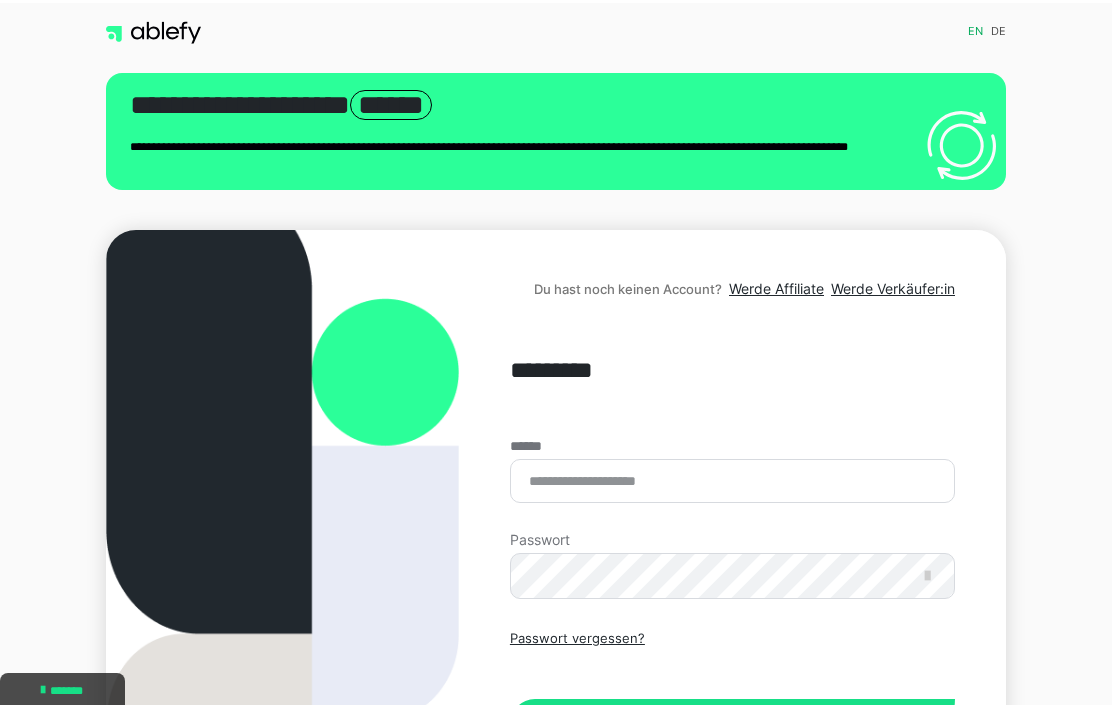 scroll, scrollTop: 0, scrollLeft: 0, axis: both 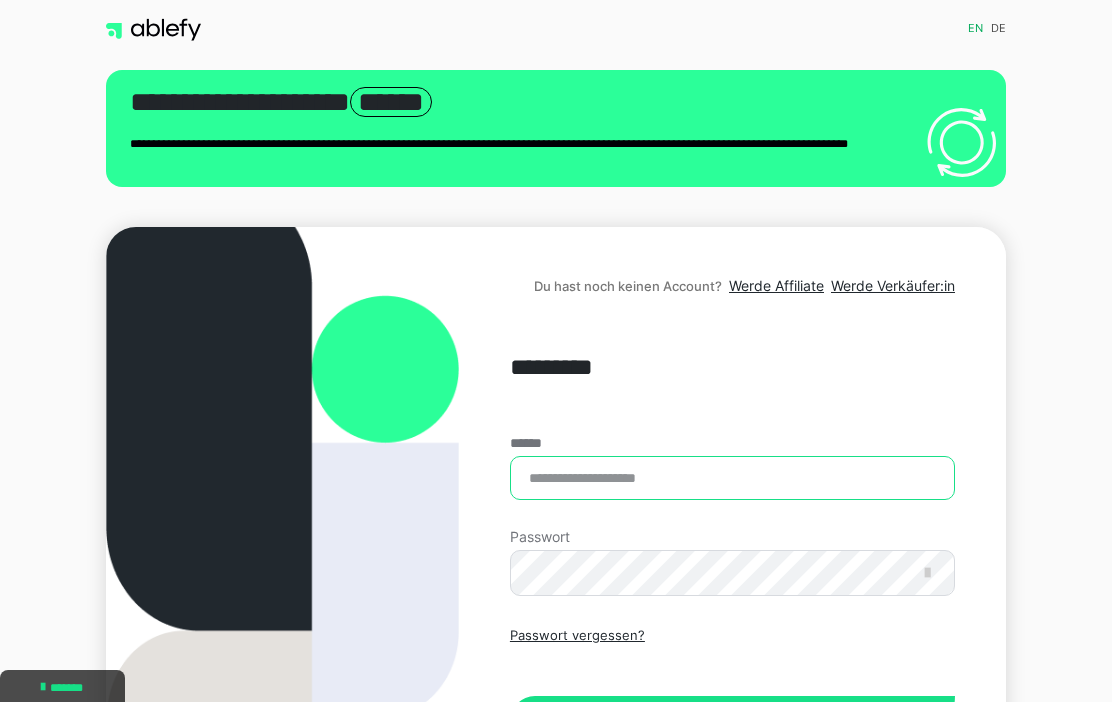 click on "******" at bounding box center (732, 478) 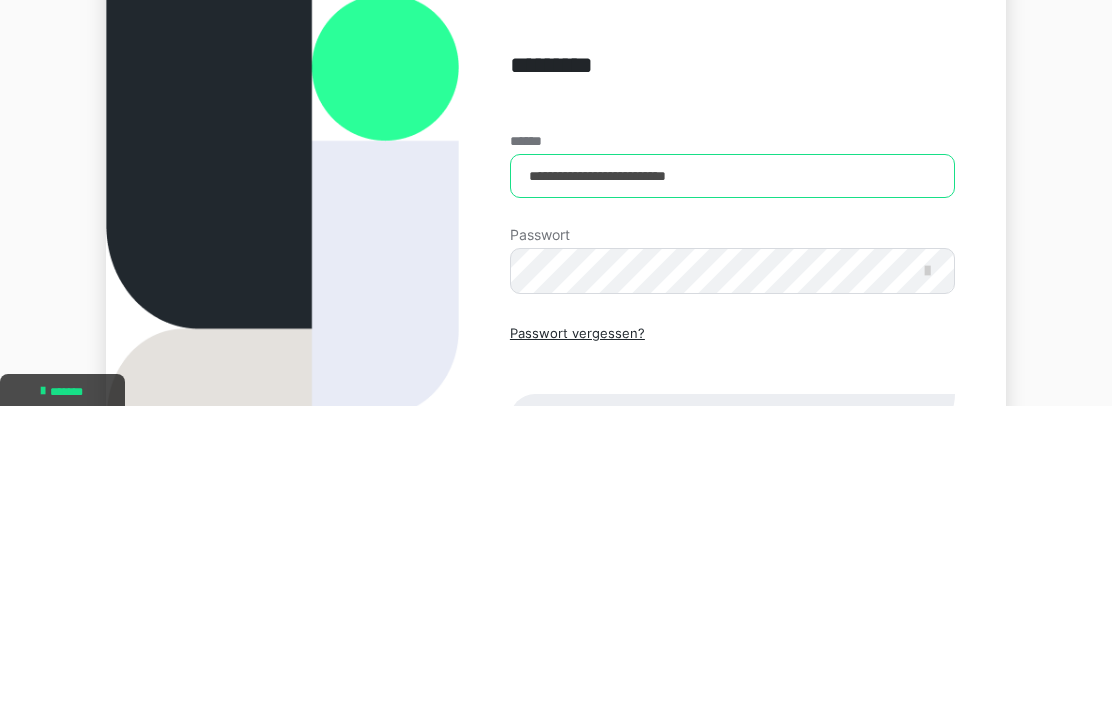 type on "**********" 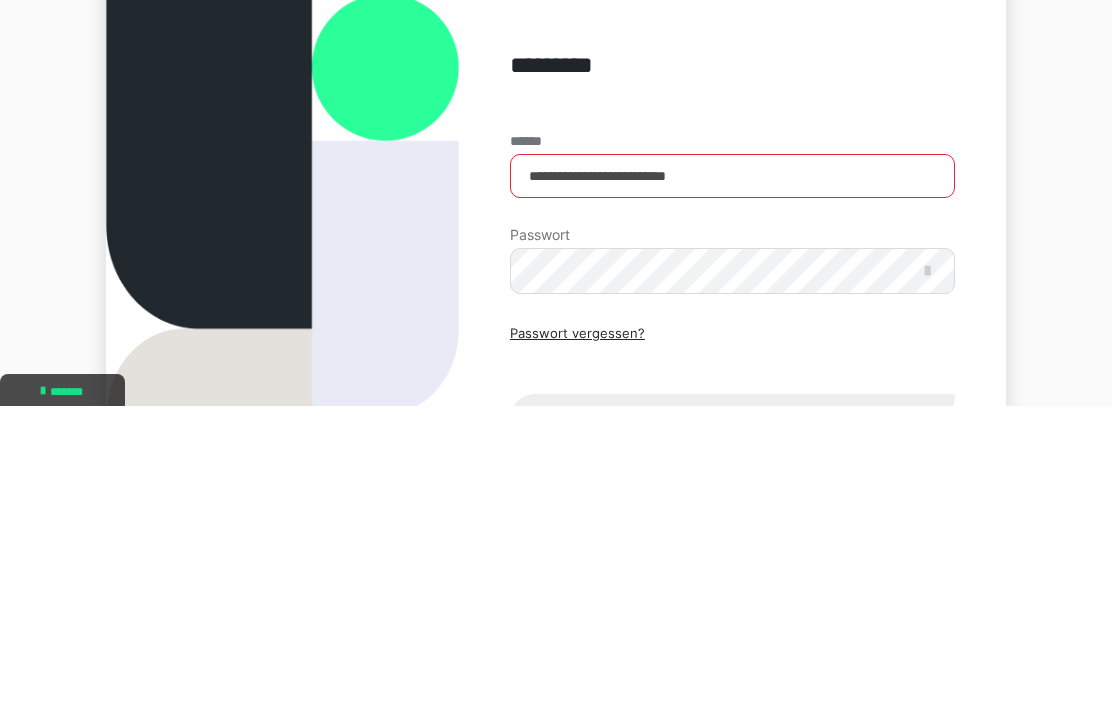 click on "Passwort" at bounding box center [540, 537] 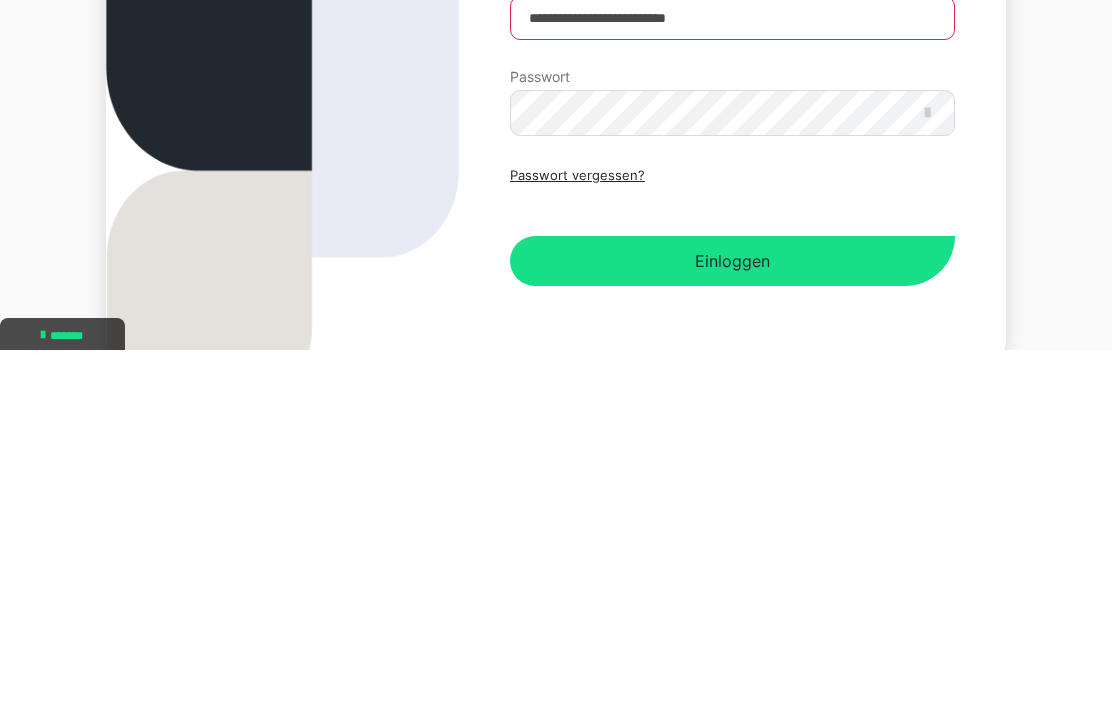 click on "Einloggen" at bounding box center (732, 619) 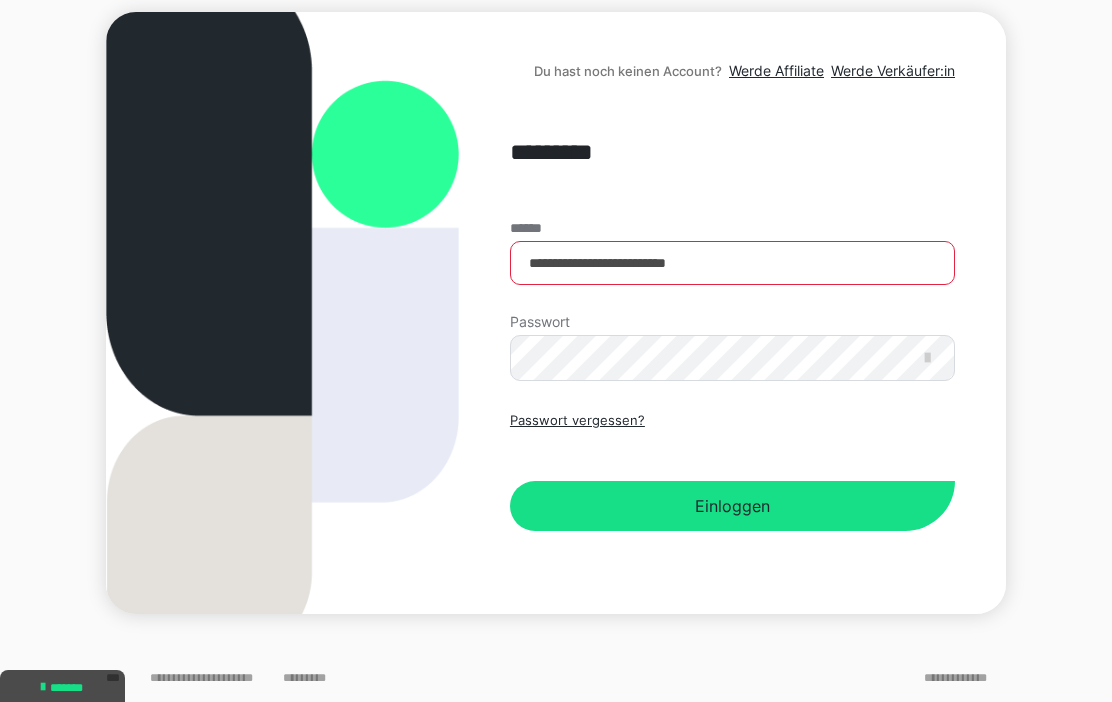 scroll, scrollTop: 0, scrollLeft: 0, axis: both 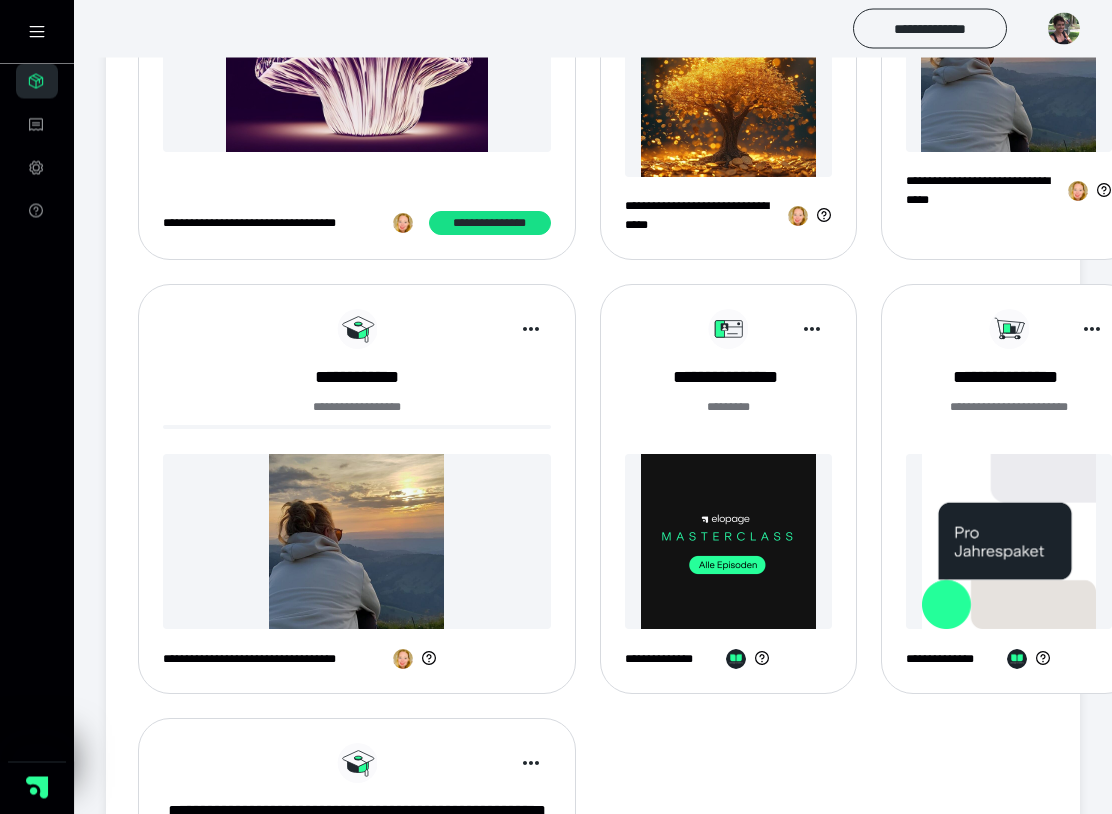 click at bounding box center [357, 542] 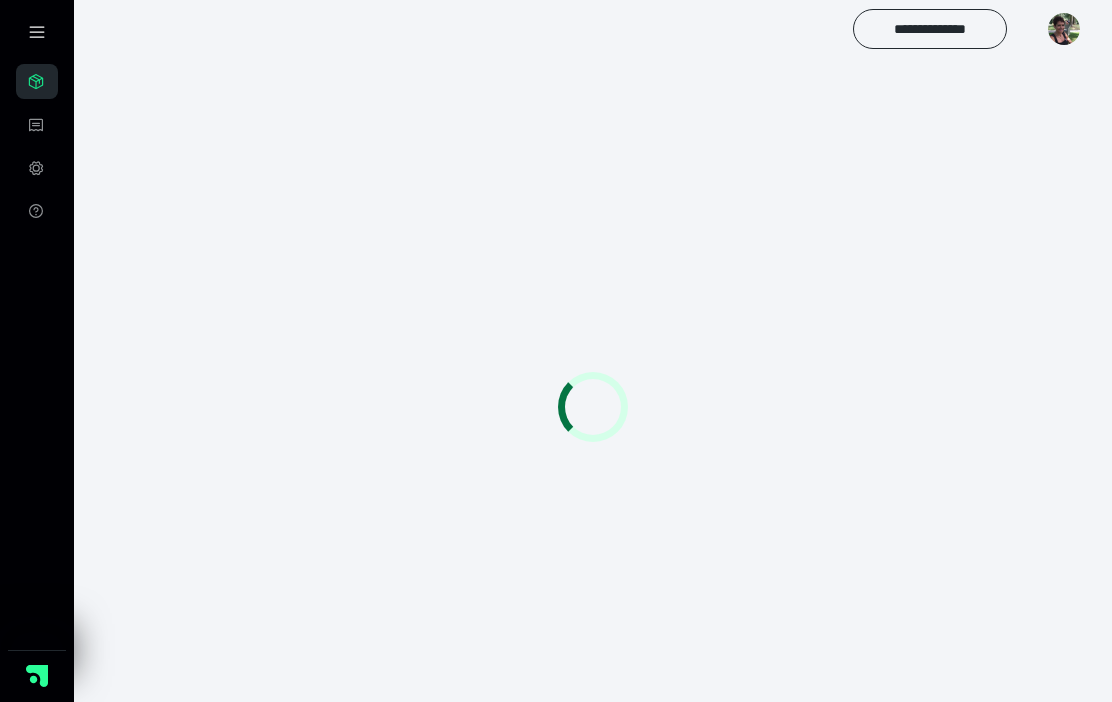 scroll, scrollTop: 0, scrollLeft: 0, axis: both 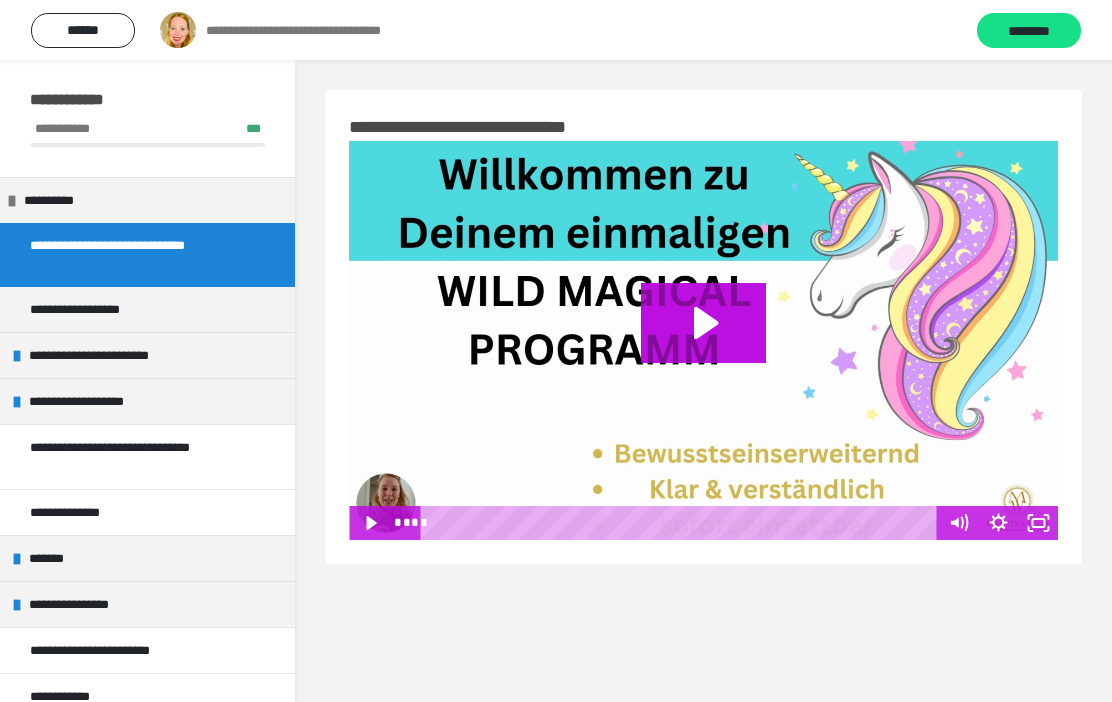 click on "**********" at bounding box center (139, 457) 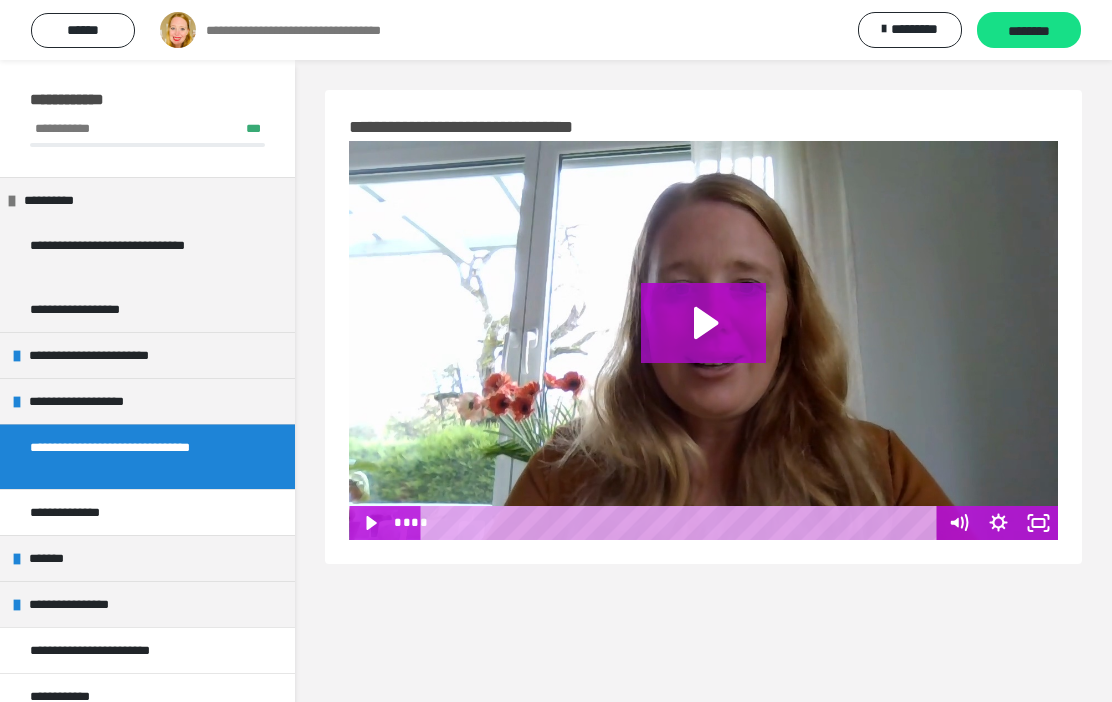 click 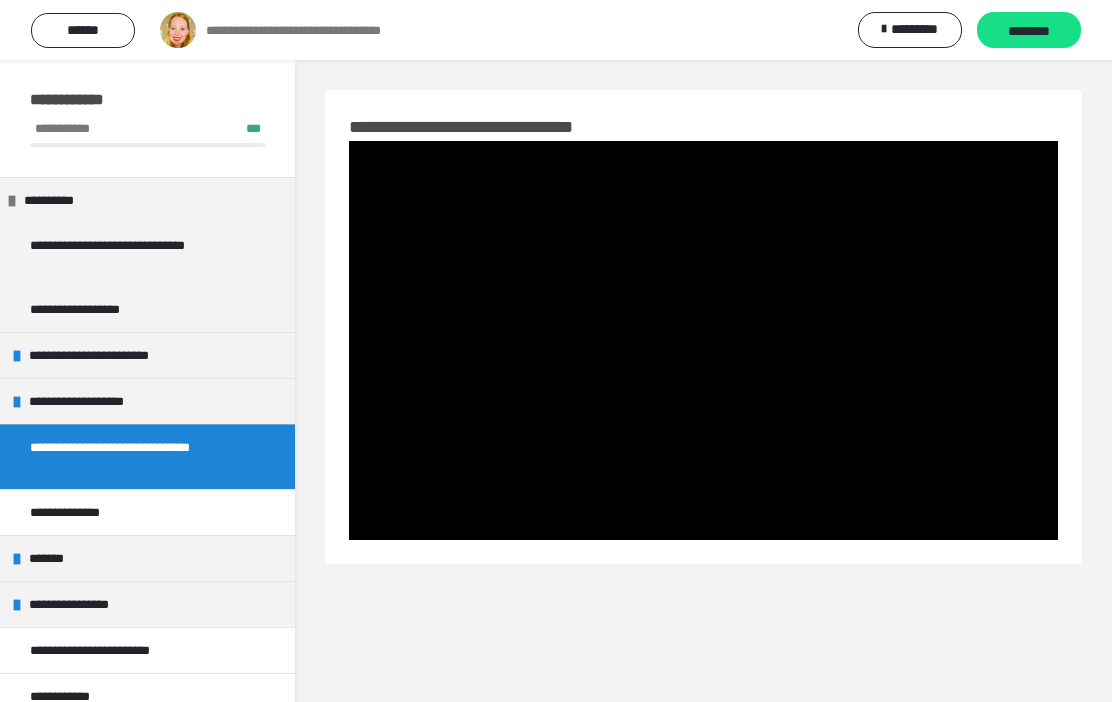 click on "**********" at bounding box center (147, 650) 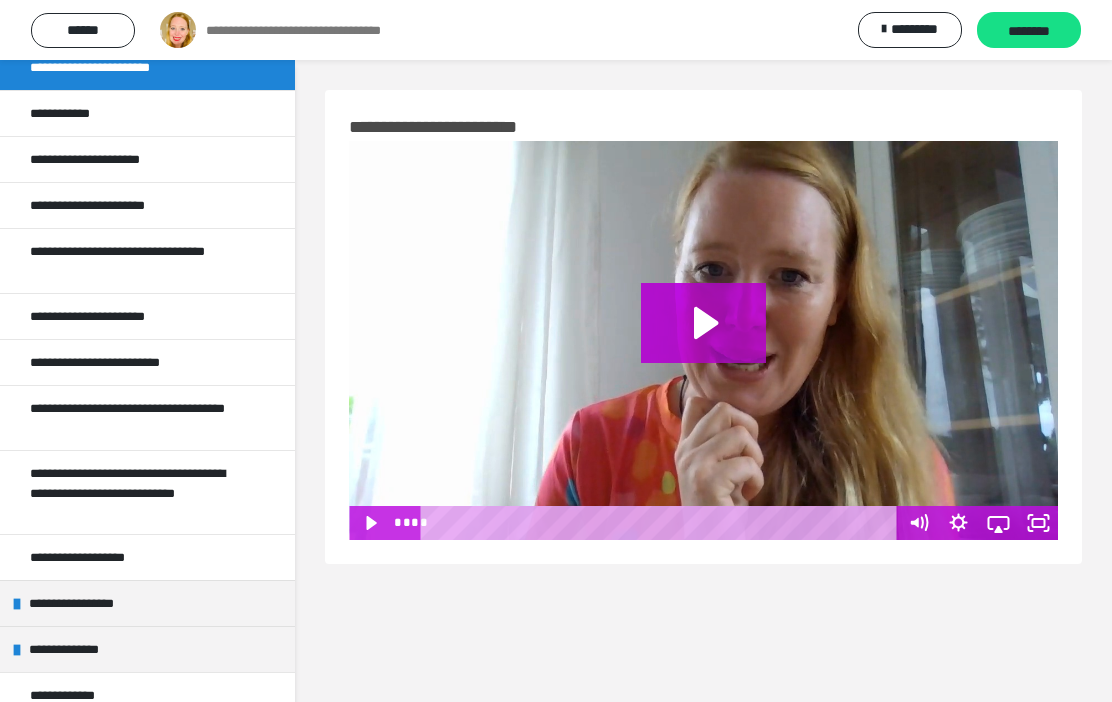 scroll, scrollTop: 584, scrollLeft: 0, axis: vertical 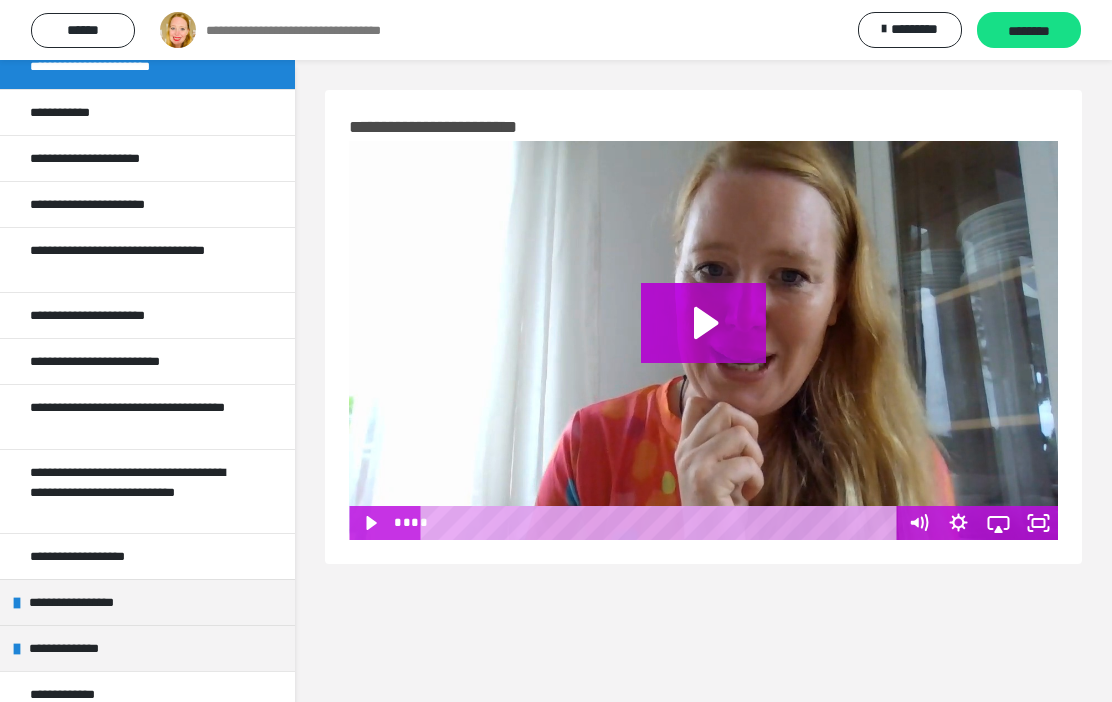 click on "**********" at bounding box center [139, 491] 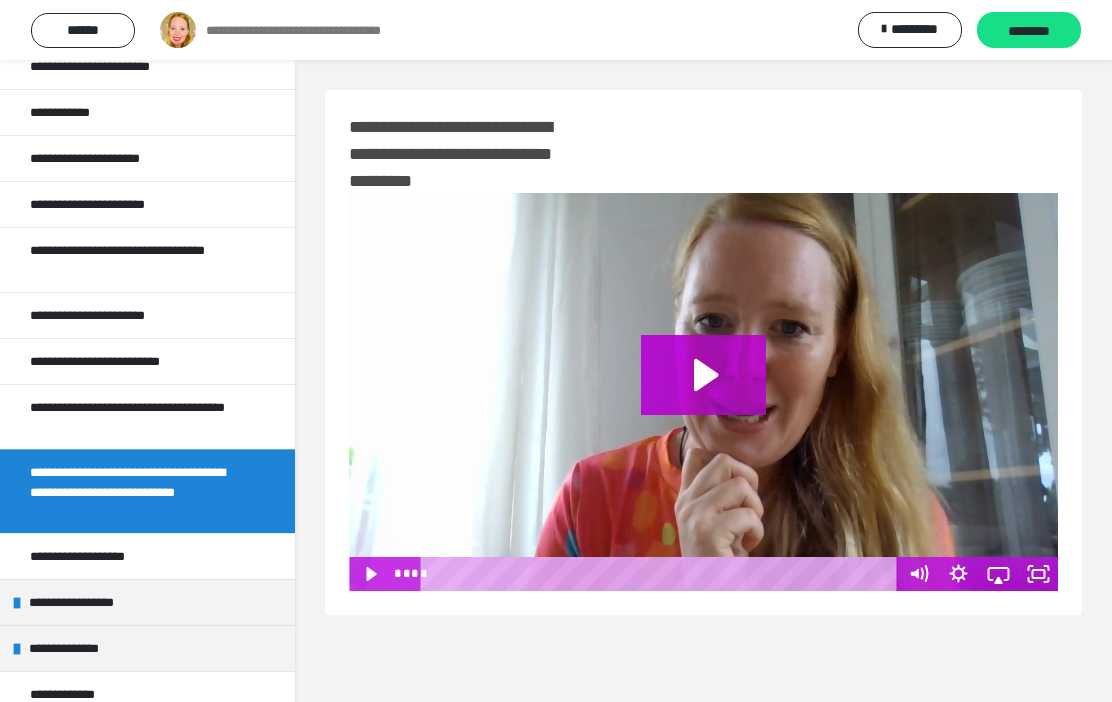 click on "**********" at bounding box center [139, 491] 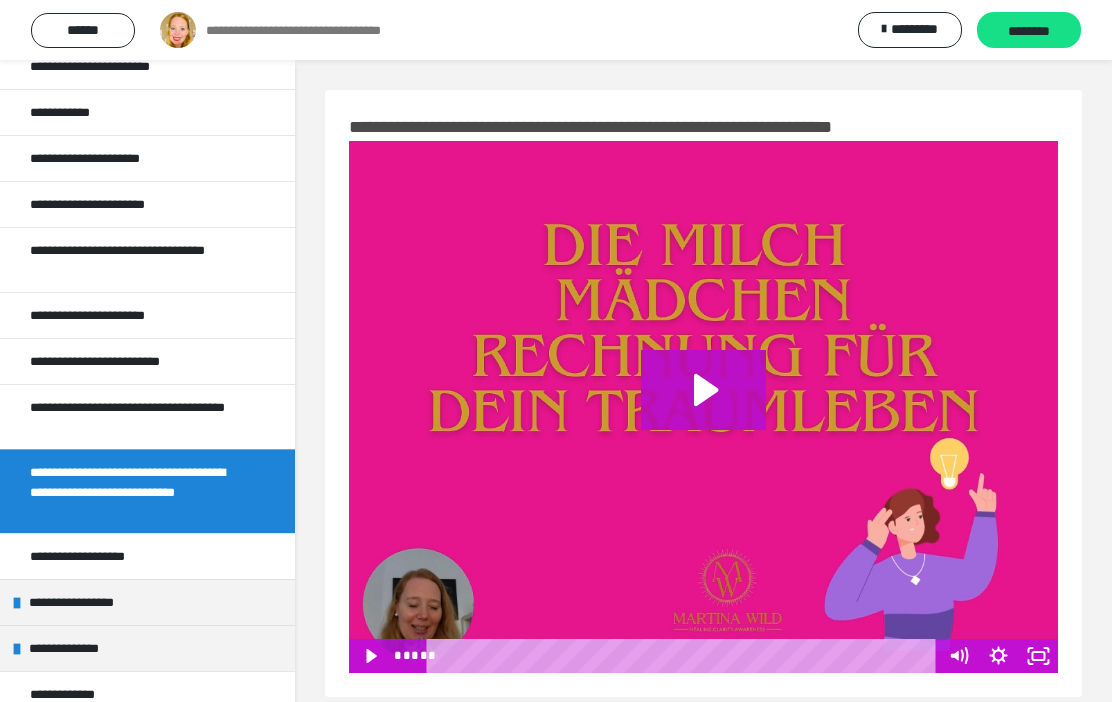 click 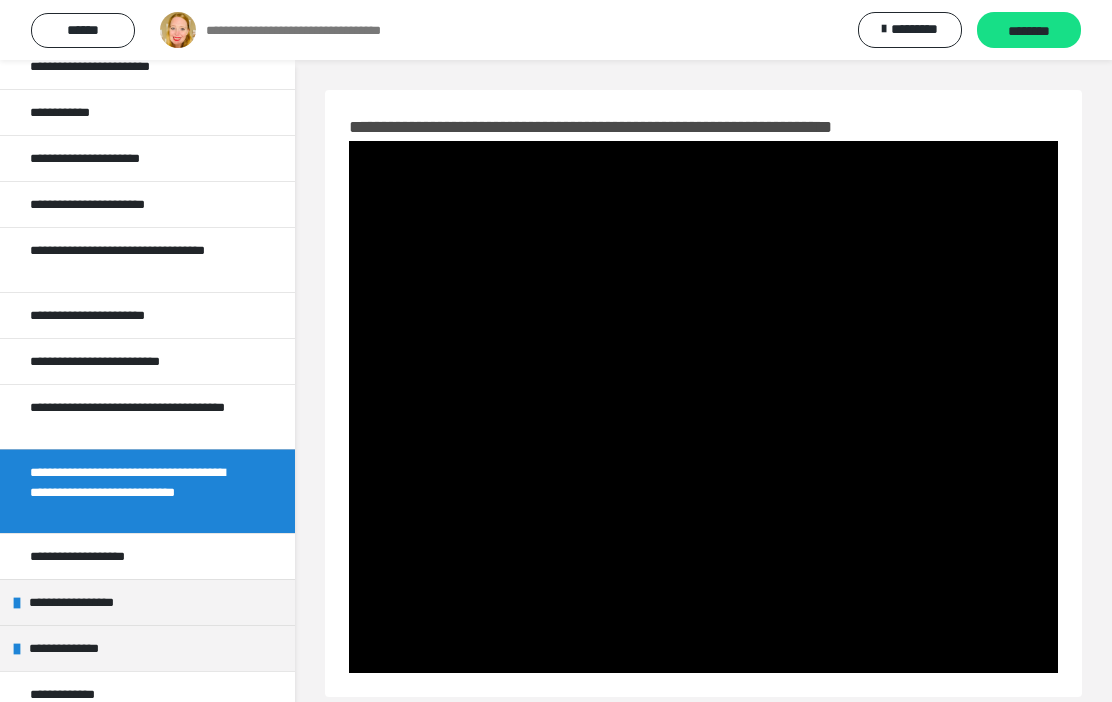 click on "**********" at bounding box center (89, 602) 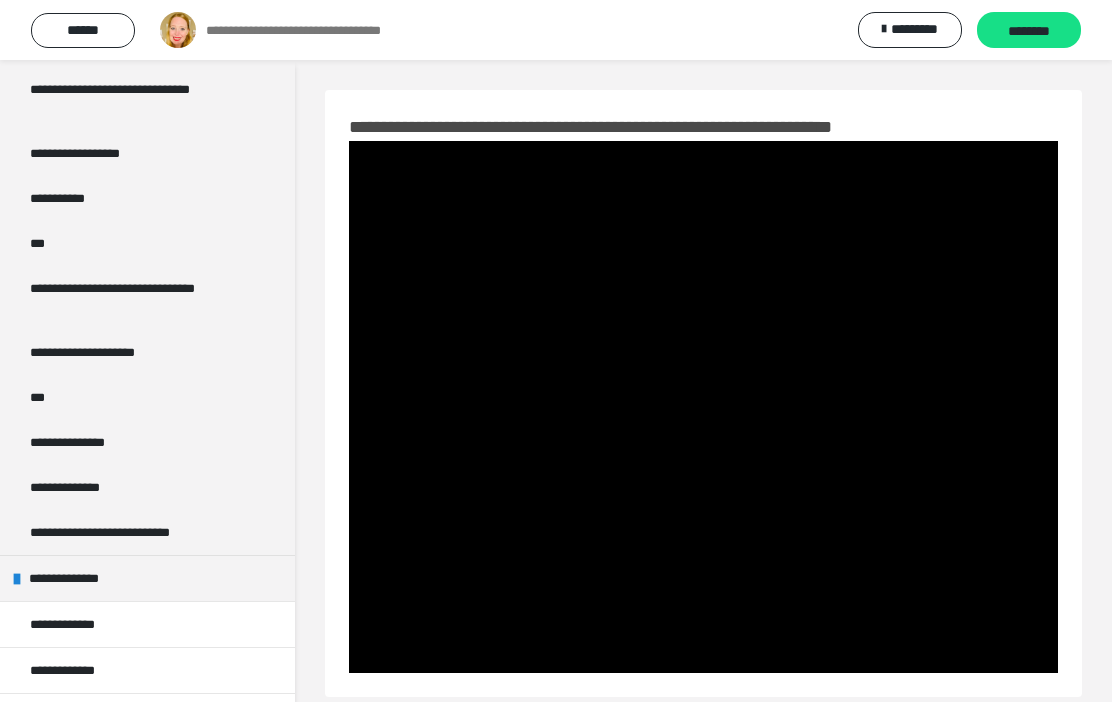 scroll, scrollTop: 1187, scrollLeft: 0, axis: vertical 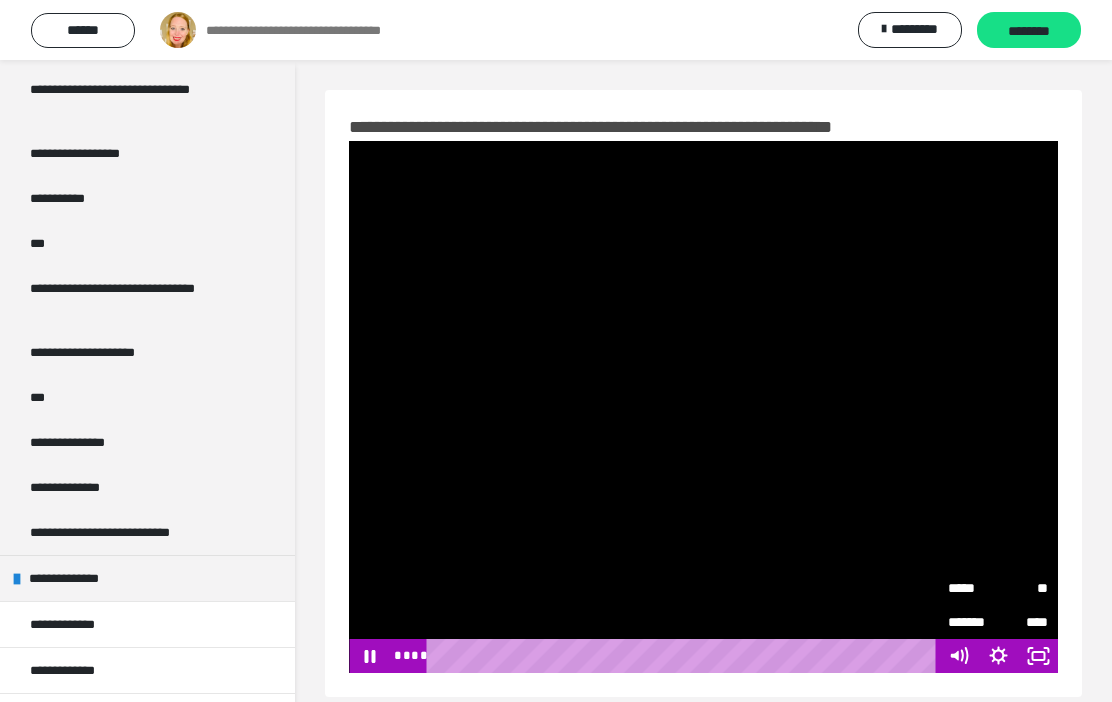 click on "*****" at bounding box center [973, 588] 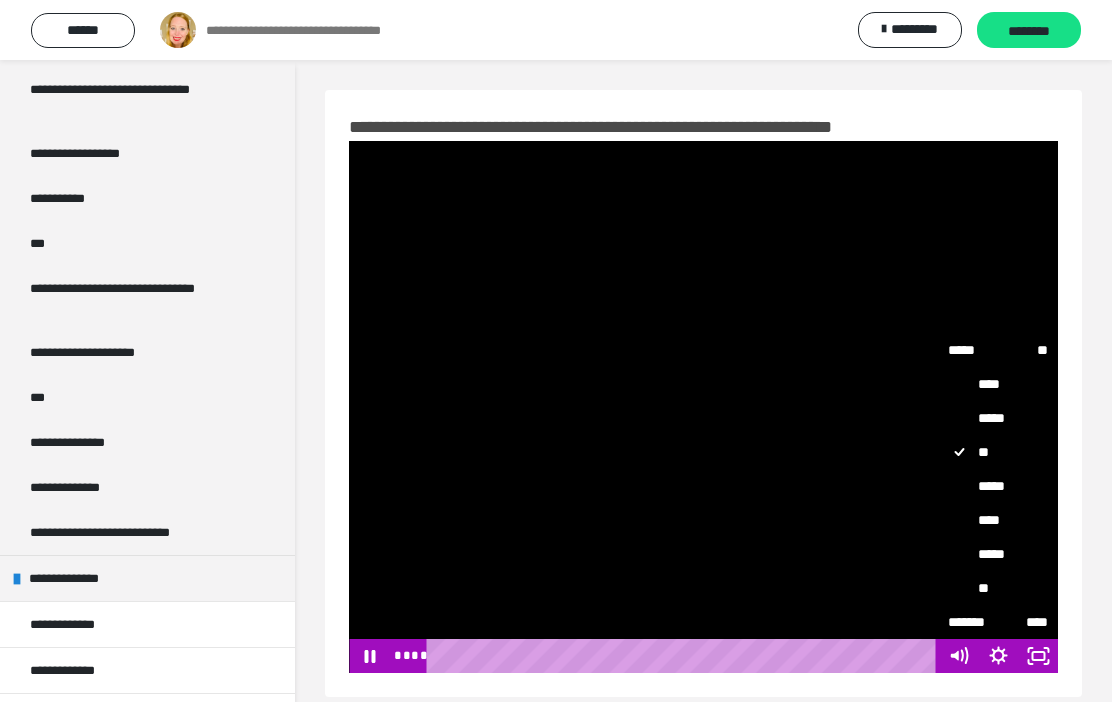 click on "*****" at bounding box center (998, 554) 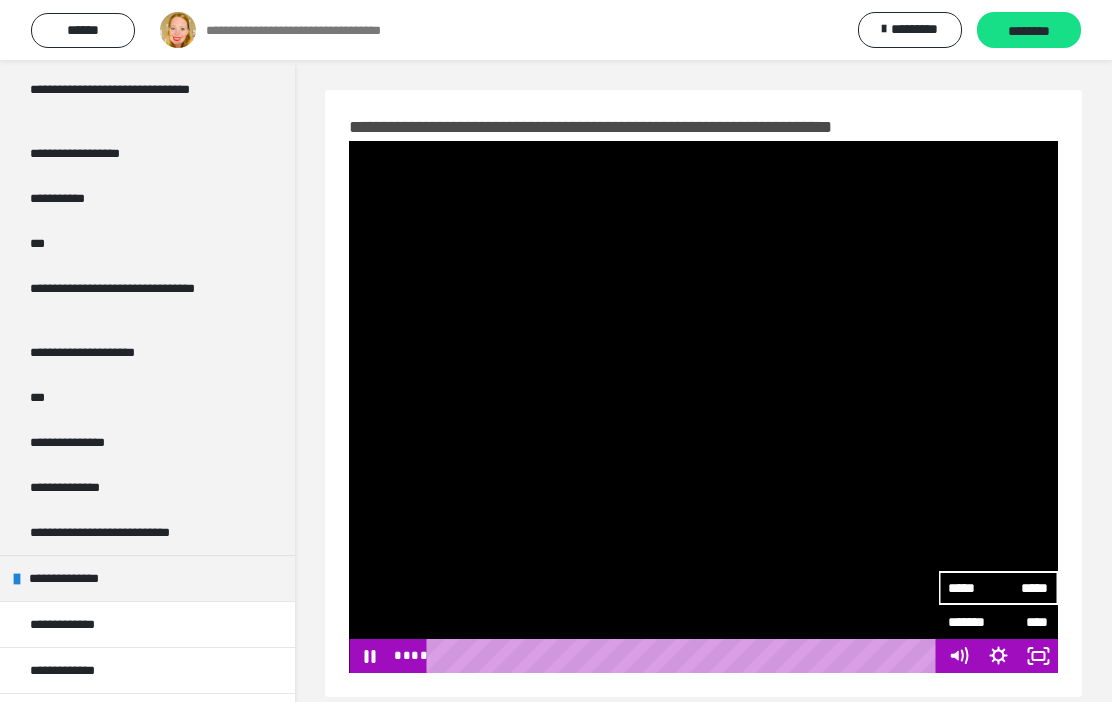 click on "*****" at bounding box center (973, 588) 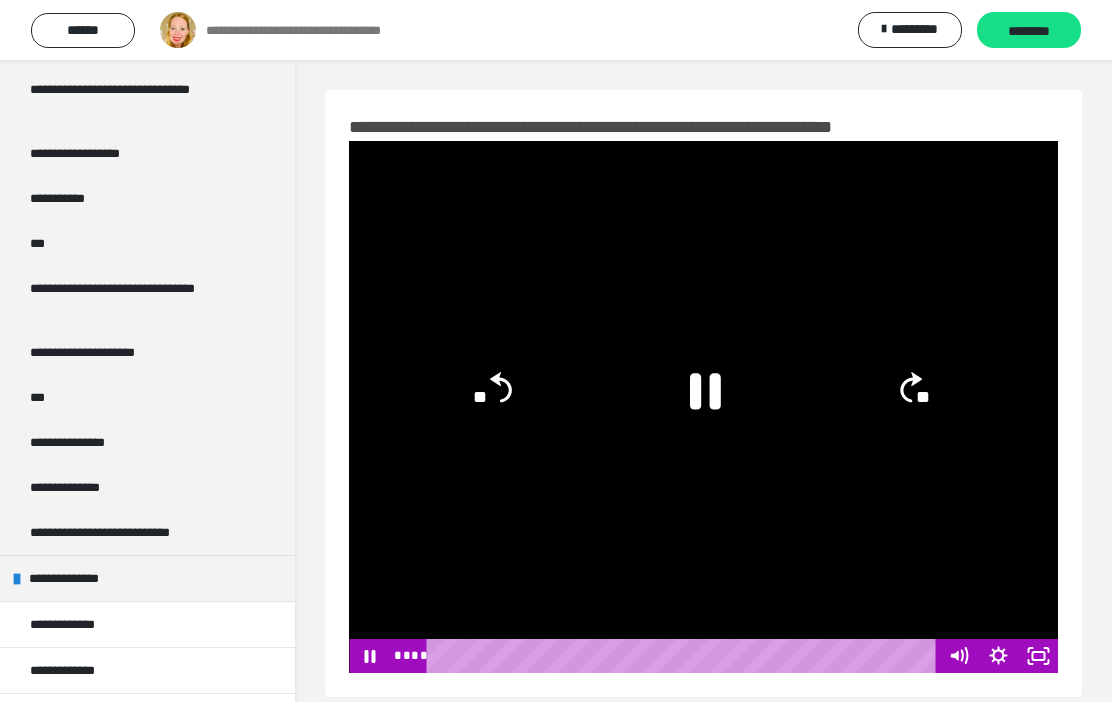 click at bounding box center [703, 407] 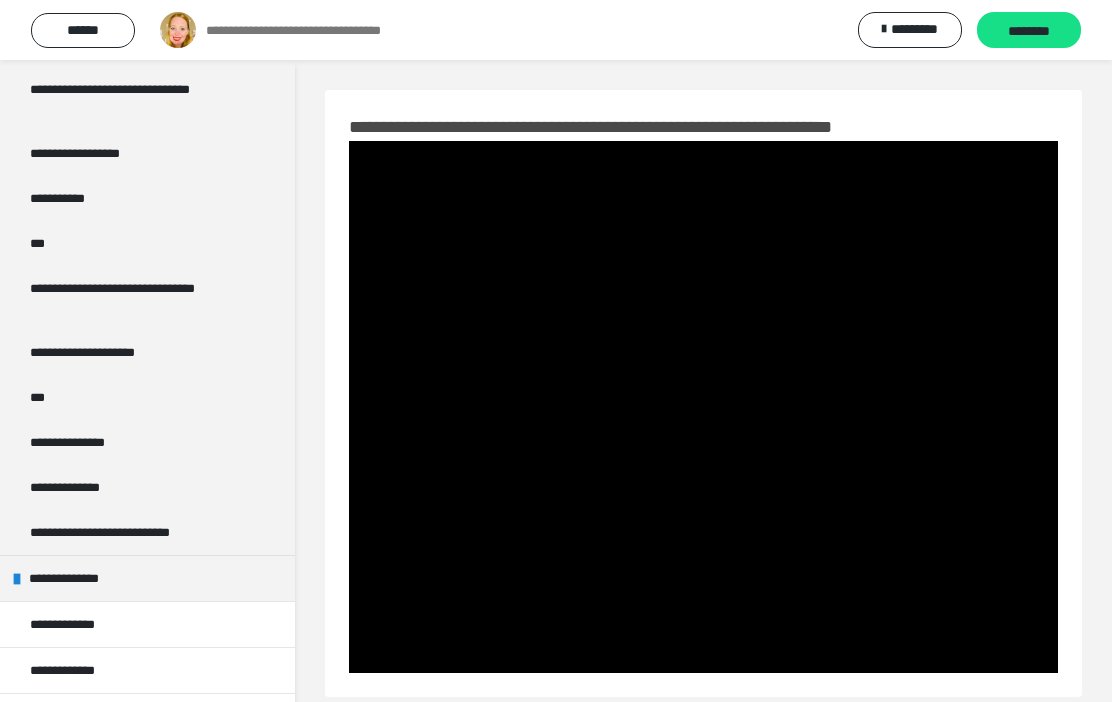 click at bounding box center (703, 407) 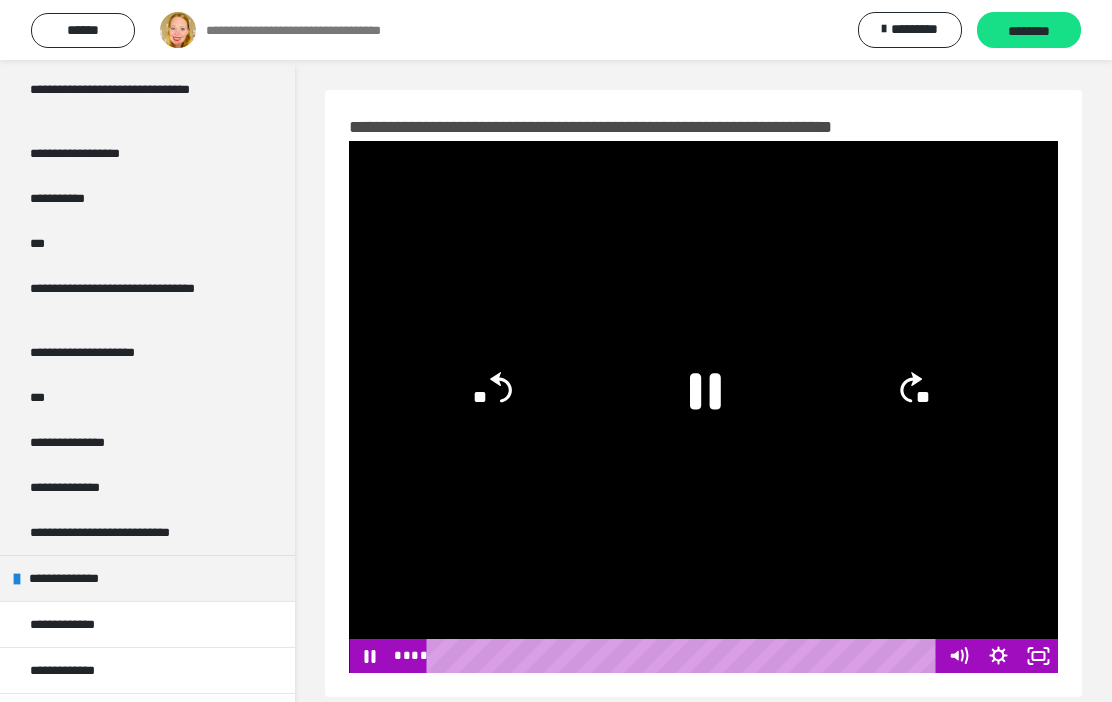 click 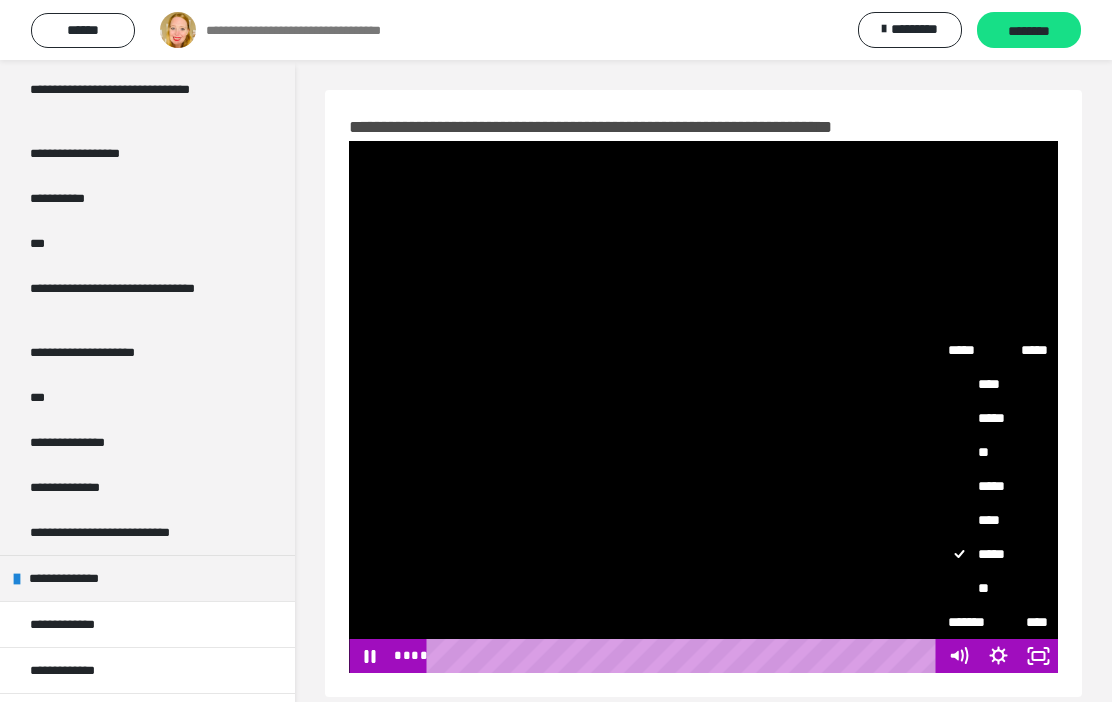 click on "****" at bounding box center [998, 520] 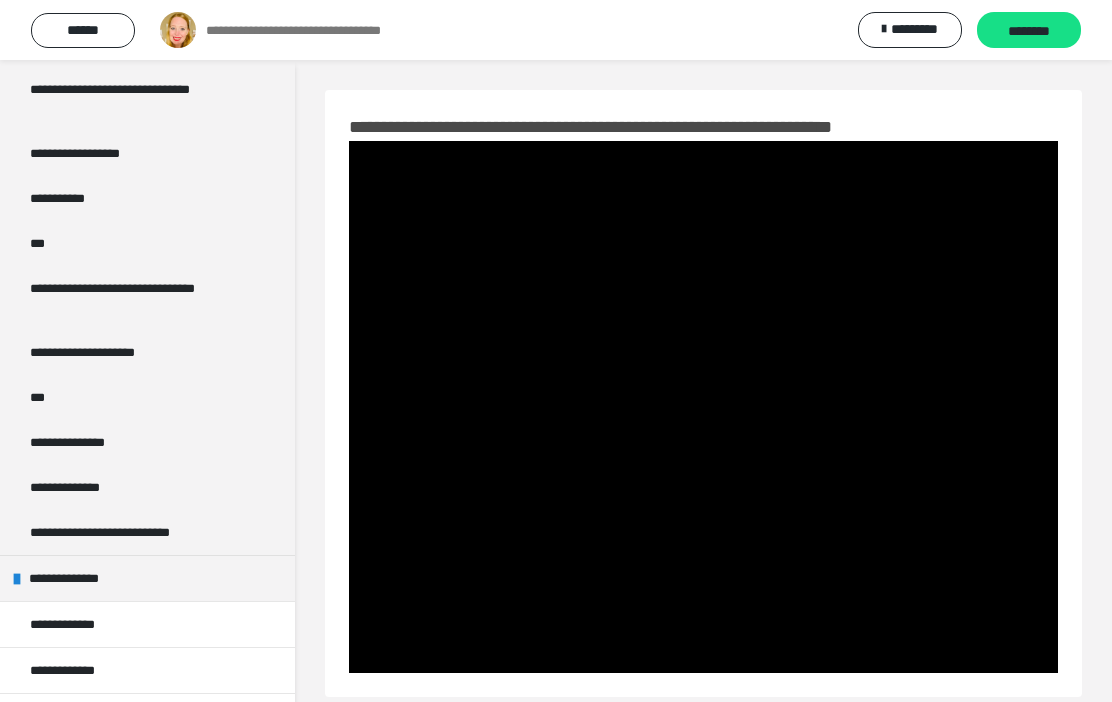 click on "**********" at bounding box center [147, 487] 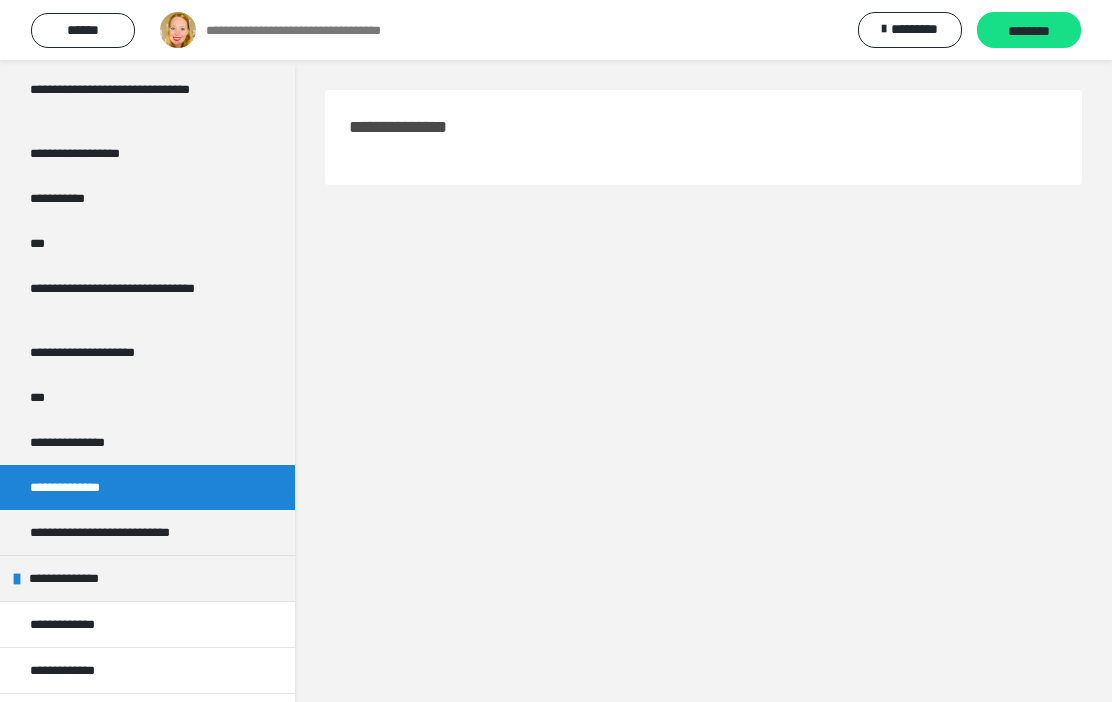 click on "**********" at bounding box center [703, 411] 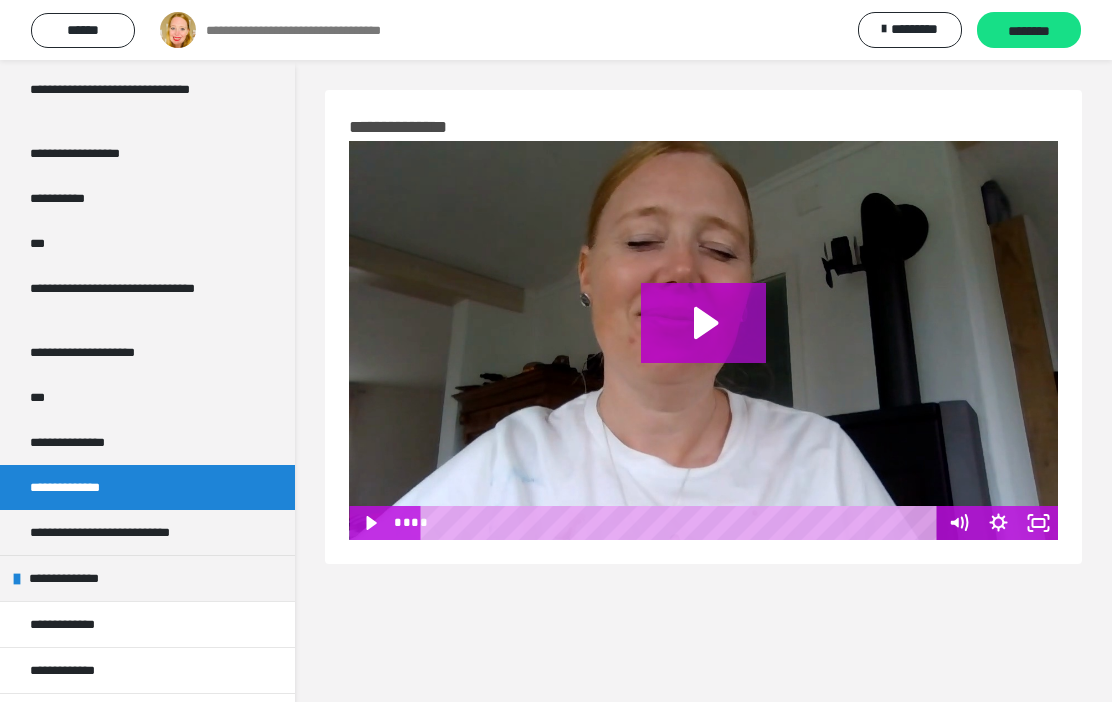 click on "**********" at bounding box center [122, 532] 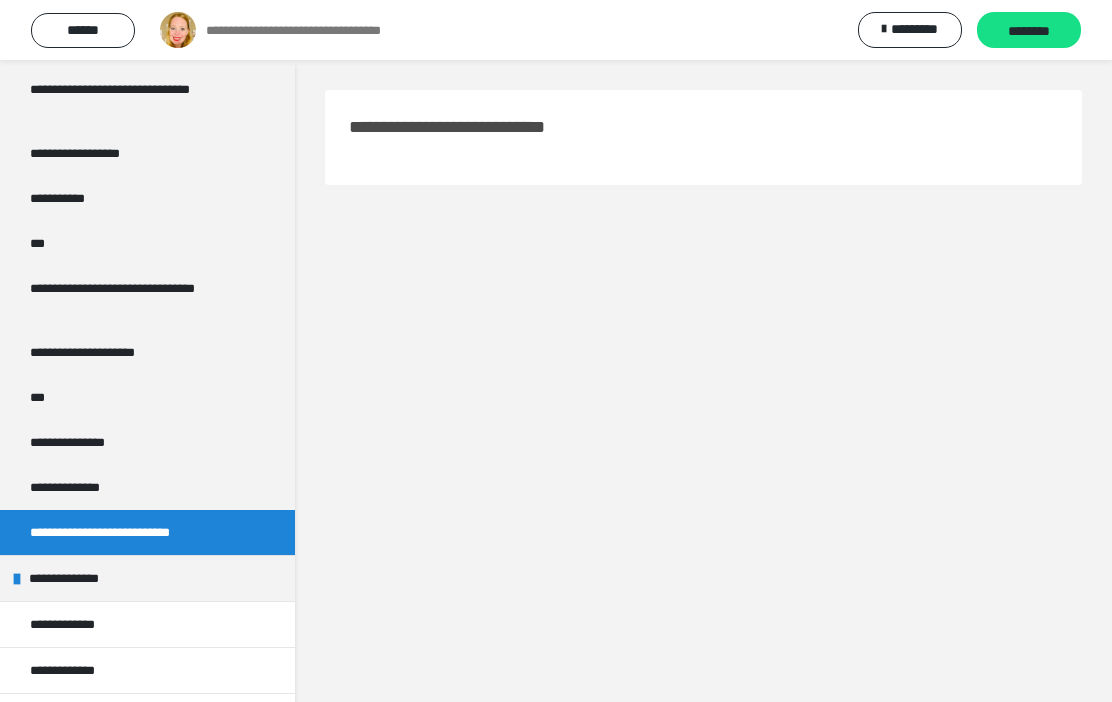 click on "**********" at bounding box center (122, 532) 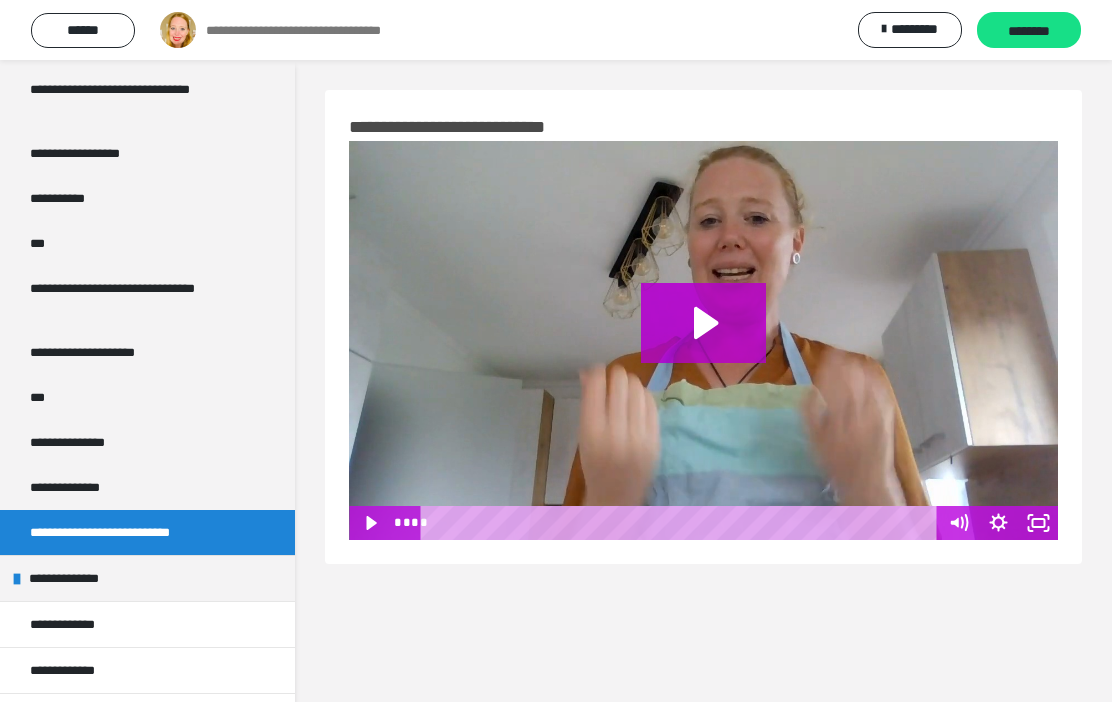 click 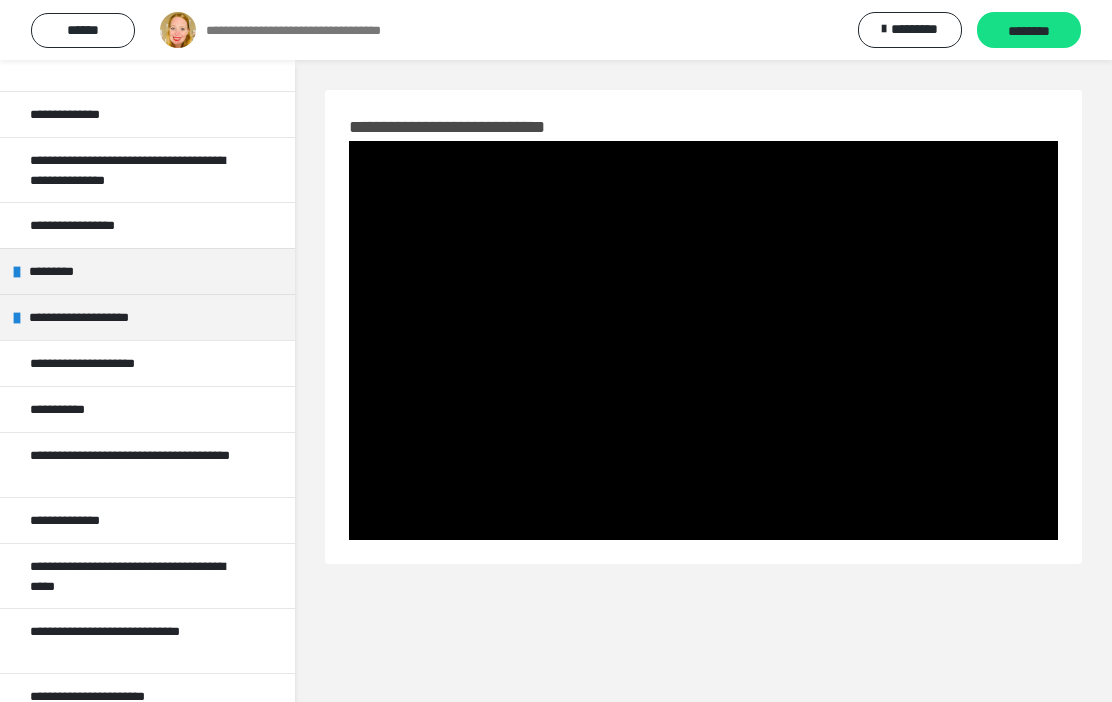 scroll, scrollTop: 2123, scrollLeft: 0, axis: vertical 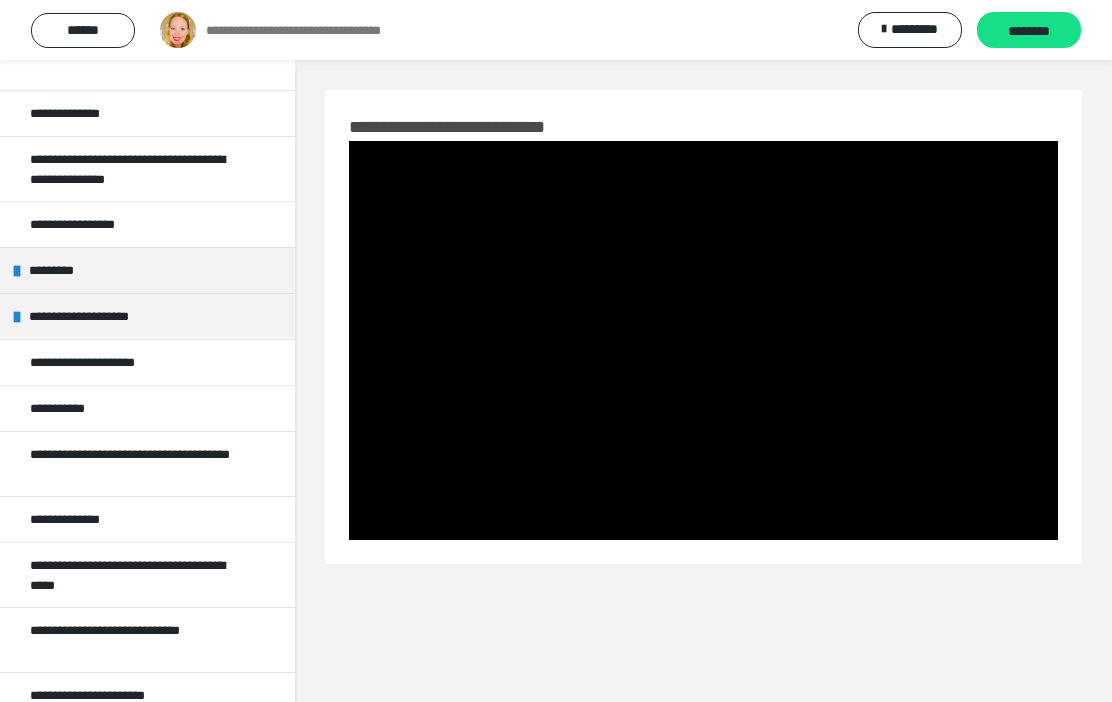 click on "*********" at bounding box center (63, 270) 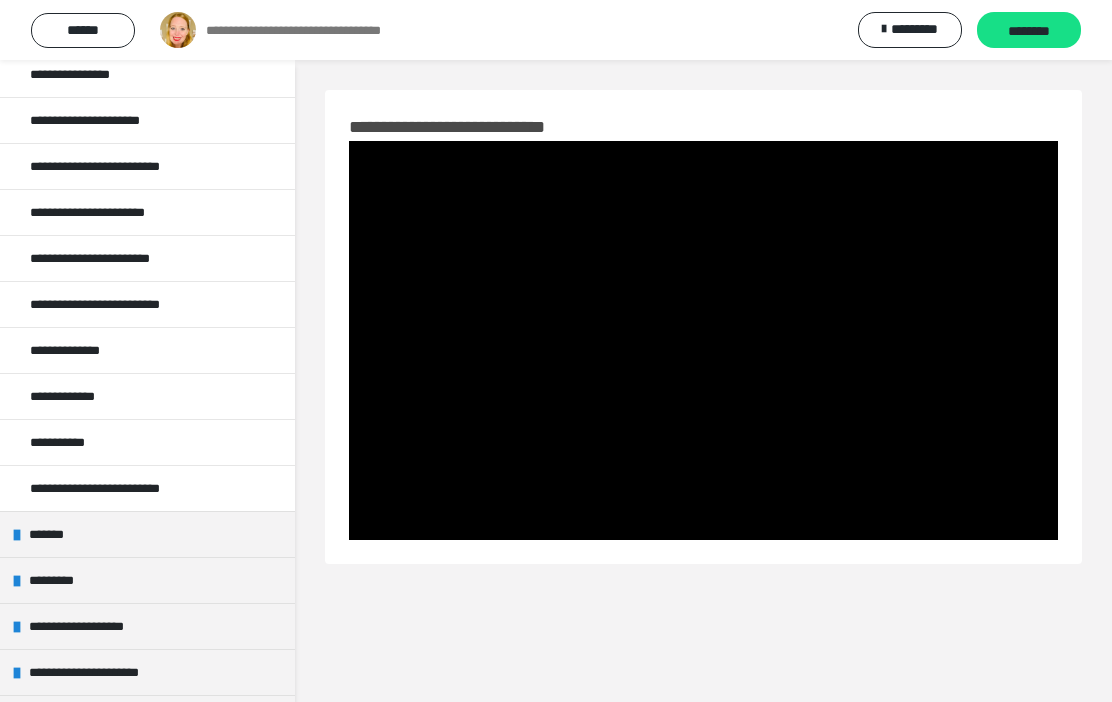 scroll, scrollTop: 3653, scrollLeft: 0, axis: vertical 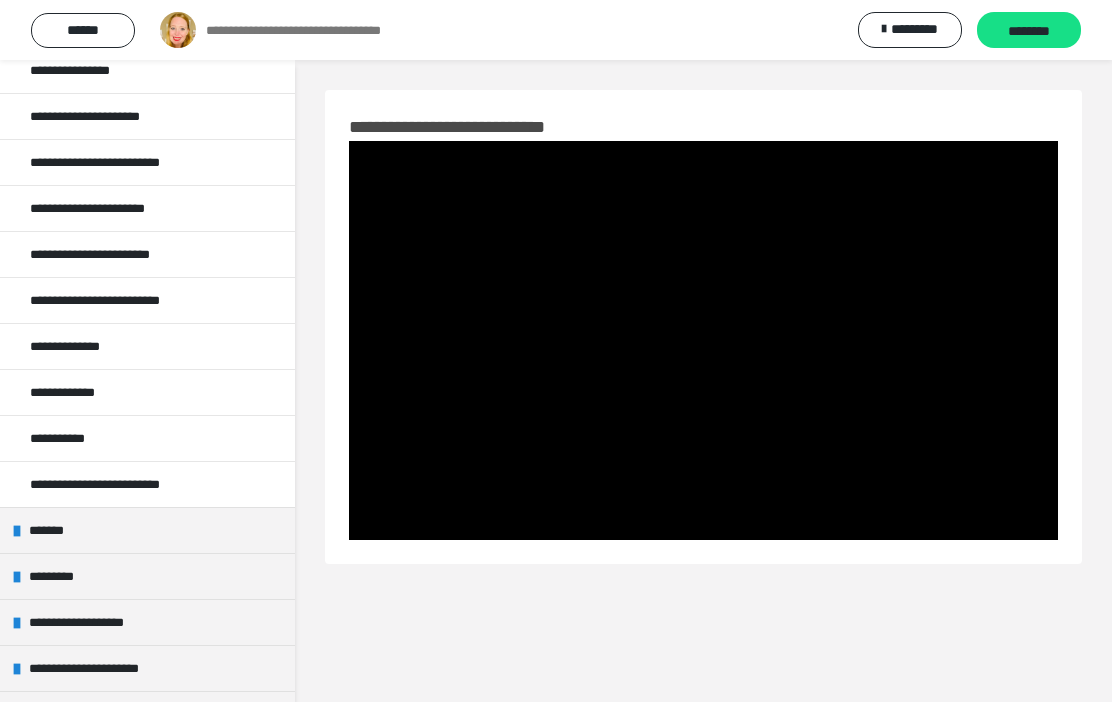 click on "**********" at bounding box center (97, 622) 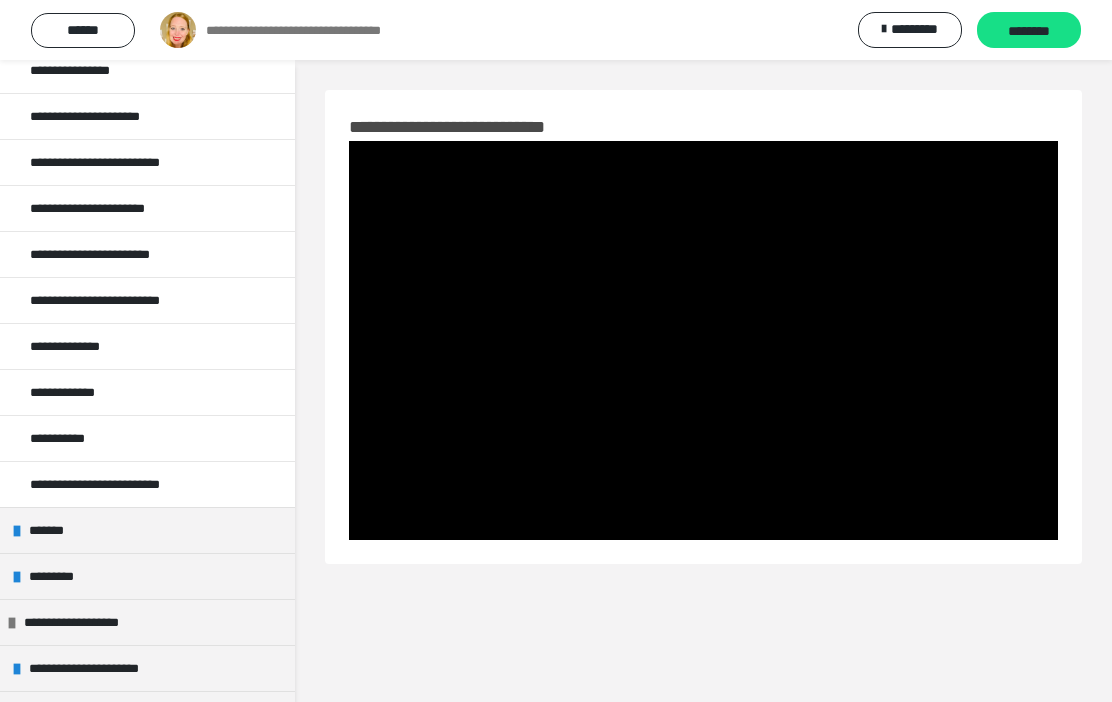 click on "**********" at bounding box center [92, 622] 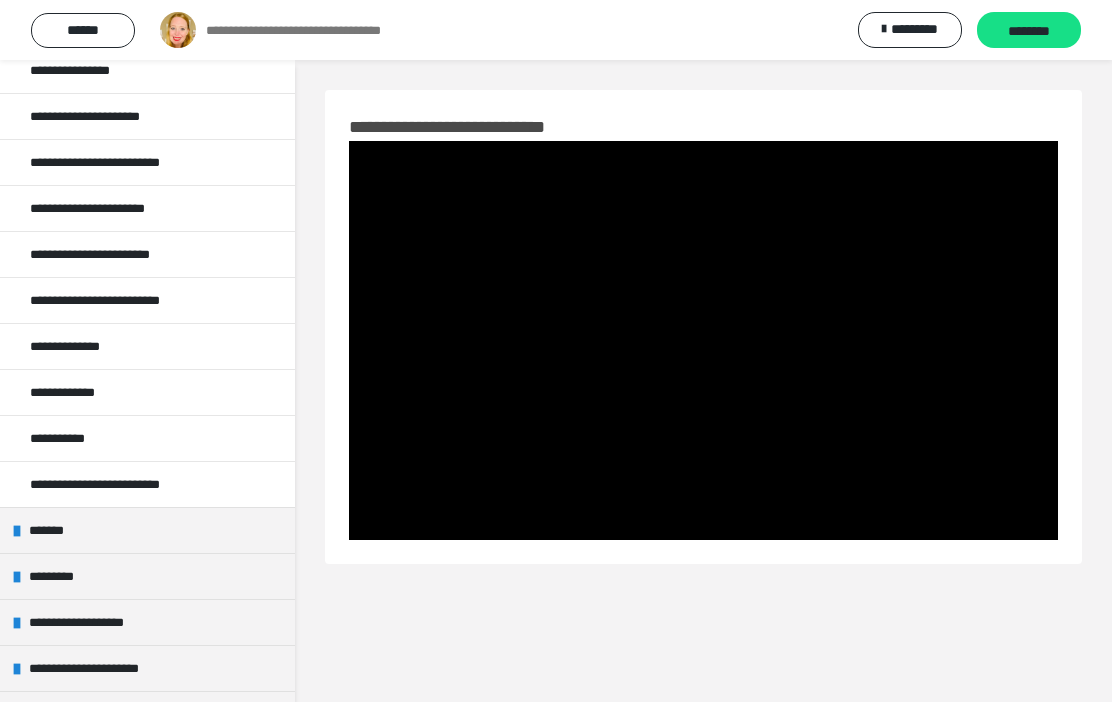 click on "**********" at bounding box center [97, 668] 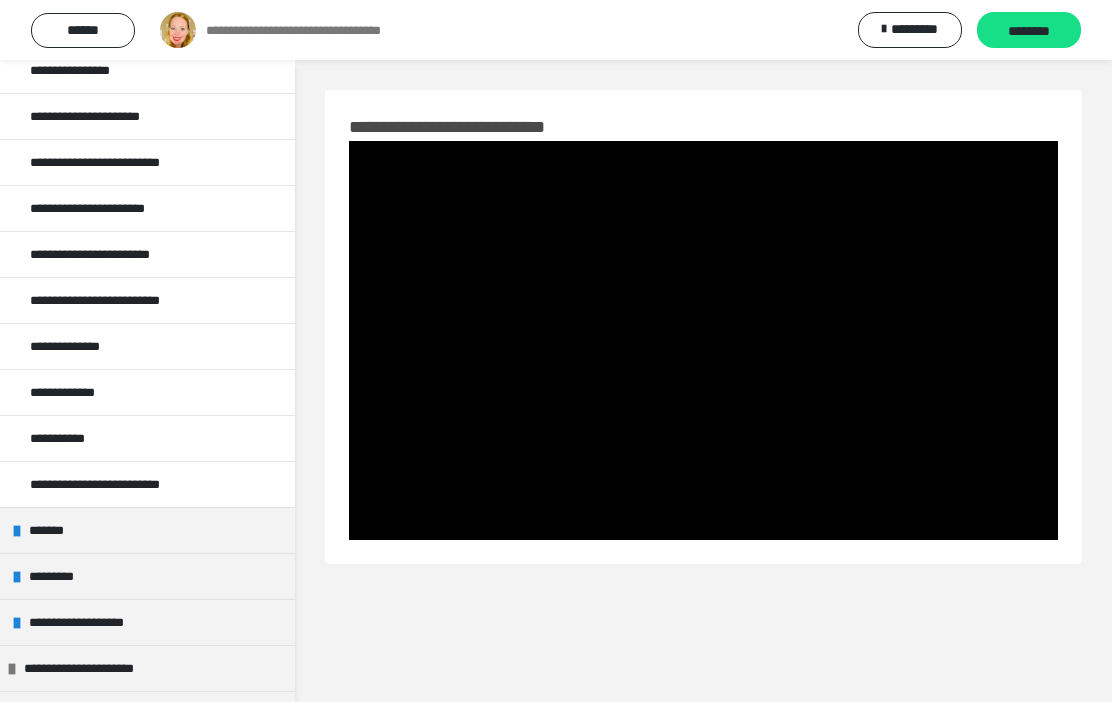 click on "*********" at bounding box center (58, 576) 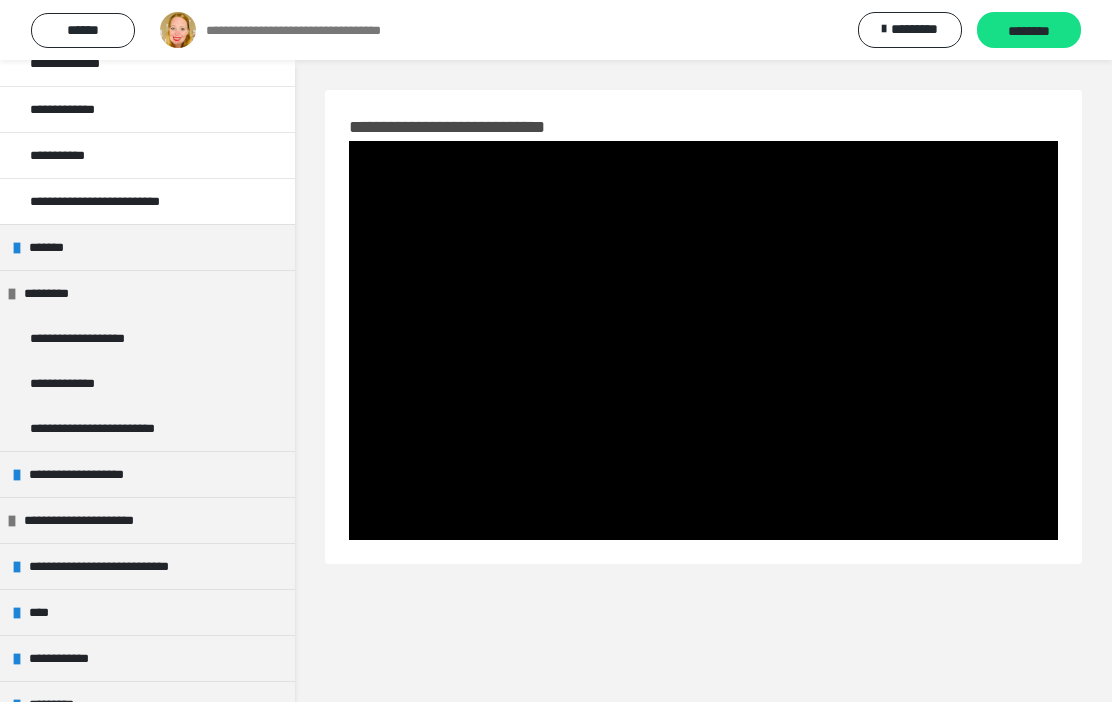 scroll, scrollTop: 3951, scrollLeft: 0, axis: vertical 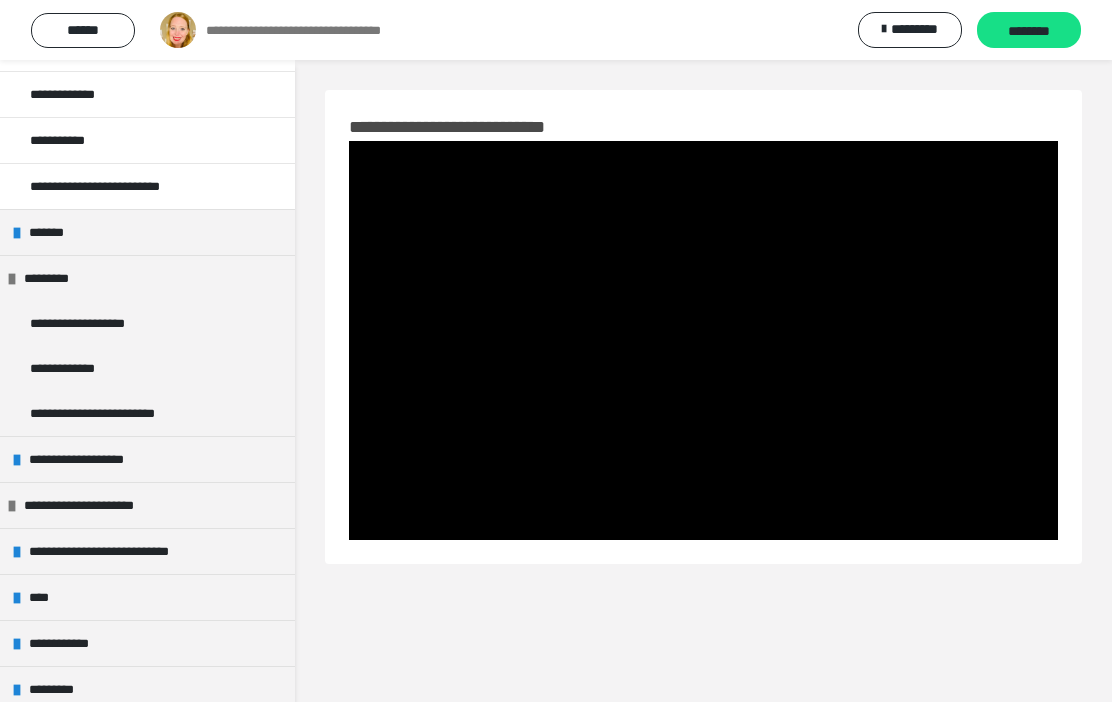 click on "**********" at bounding box center [71, 643] 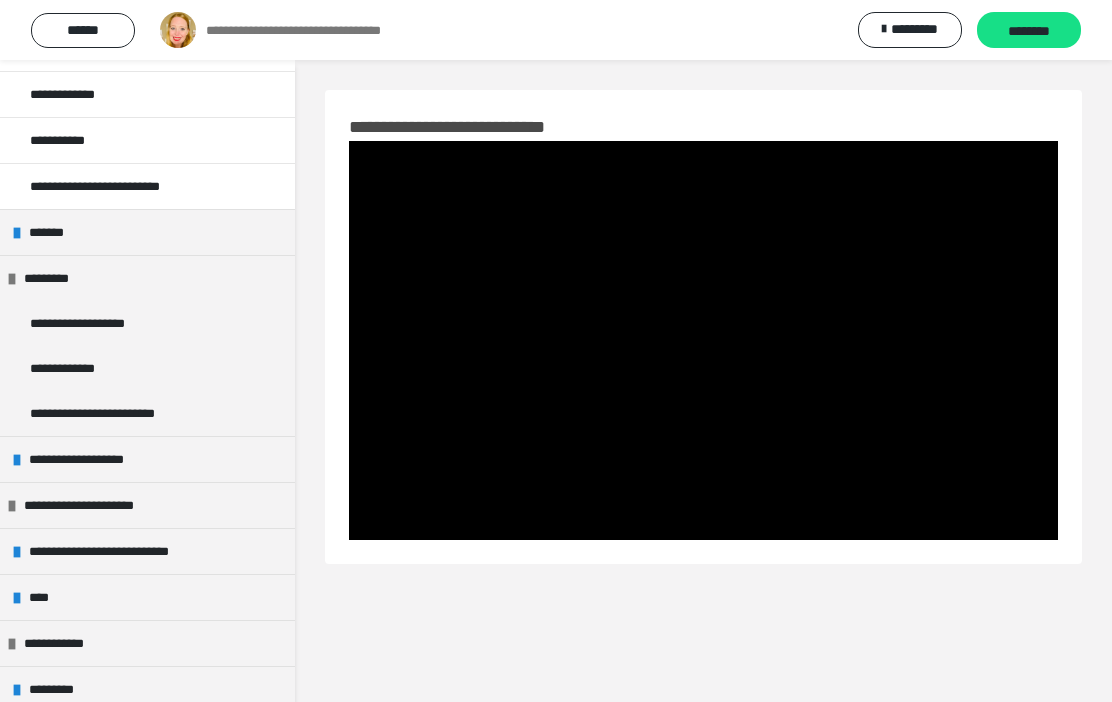 click on "*********" at bounding box center [147, 689] 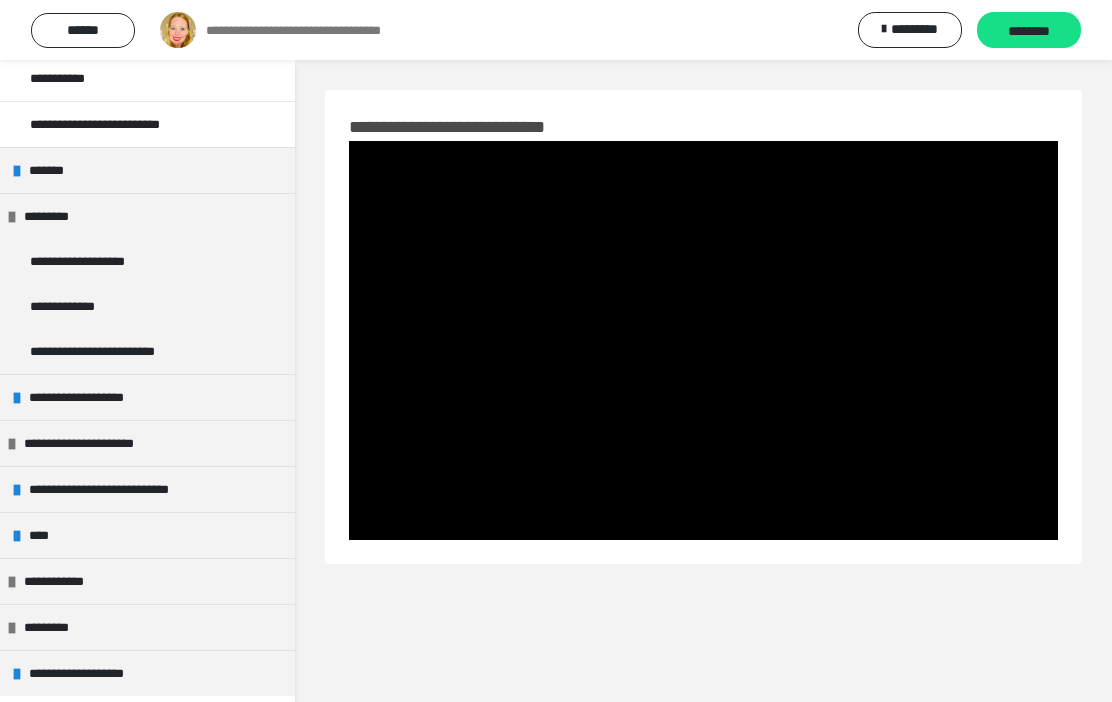 scroll, scrollTop: 4012, scrollLeft: 0, axis: vertical 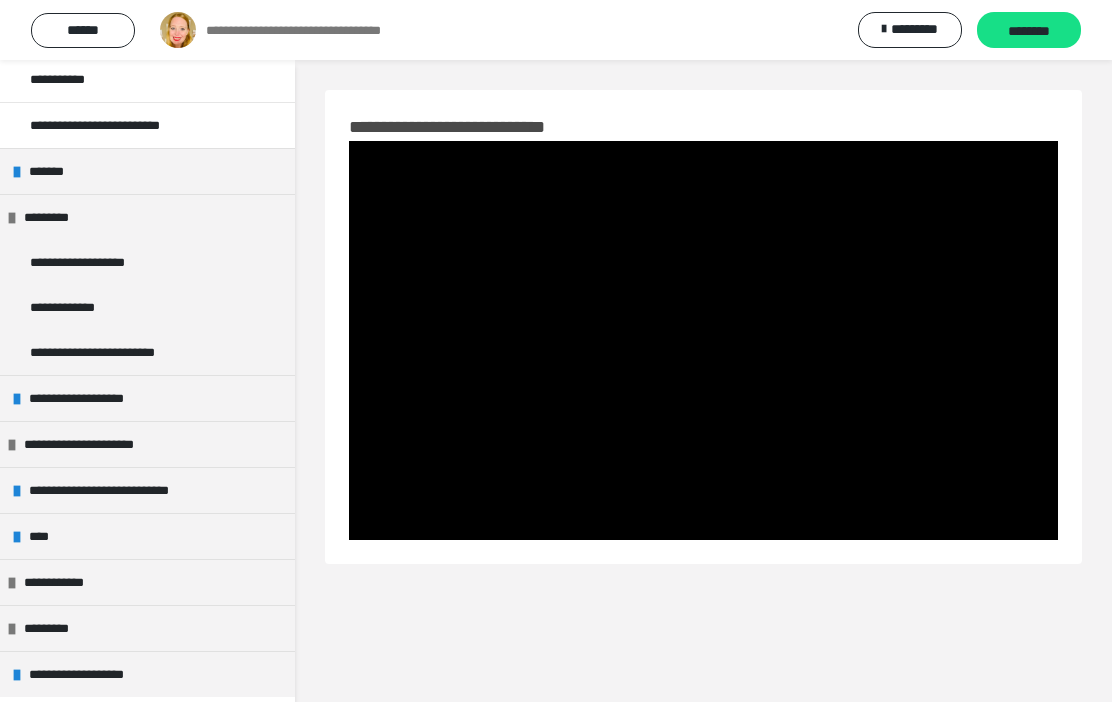 click on "**********" at bounding box center (92, 674) 